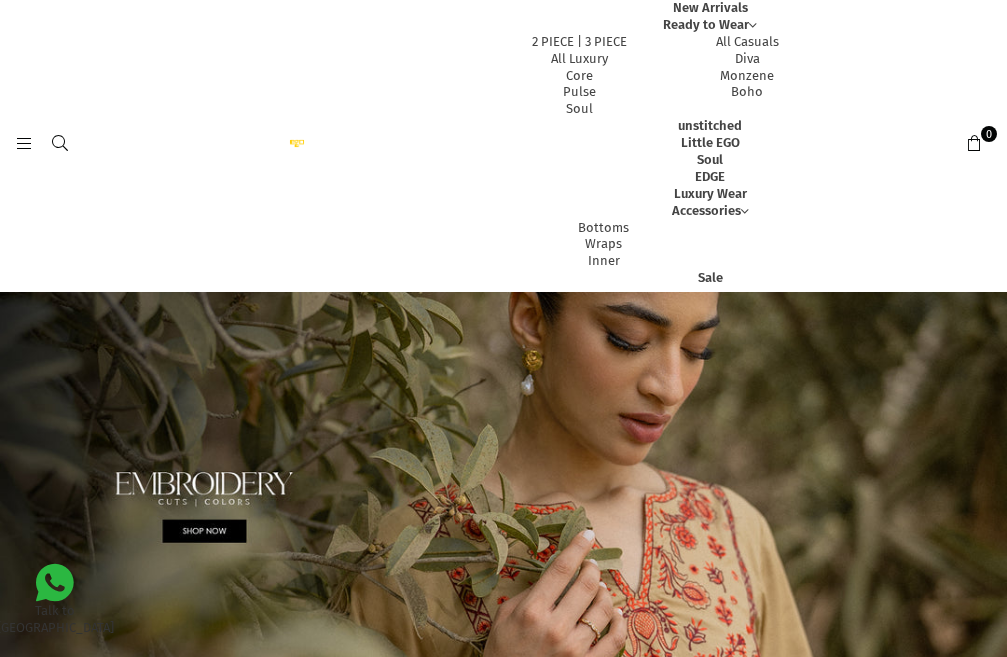scroll, scrollTop: 0, scrollLeft: 0, axis: both 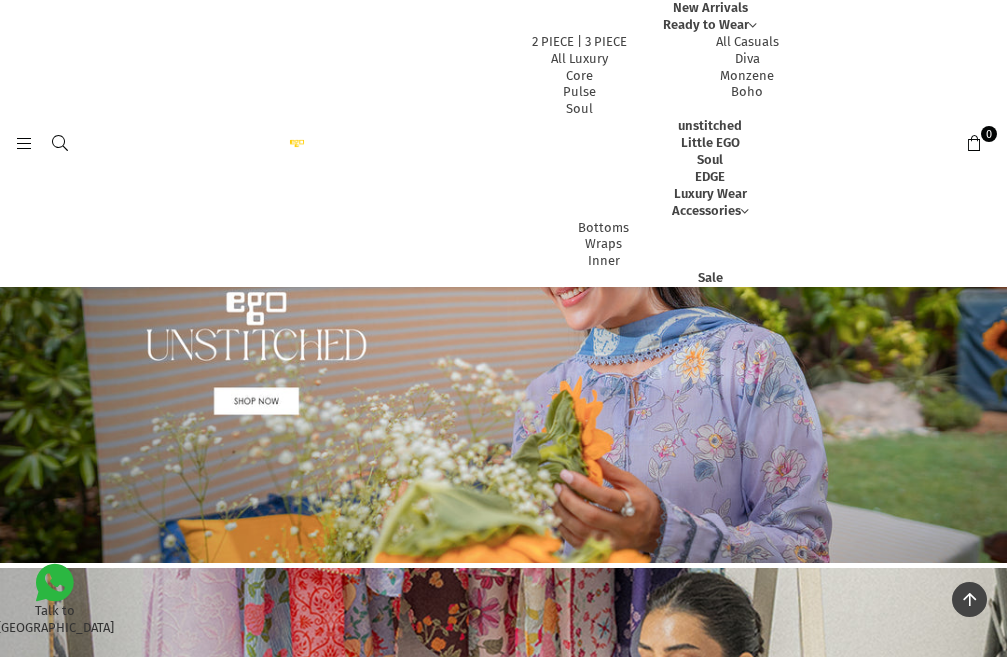 click at bounding box center [503, 355] 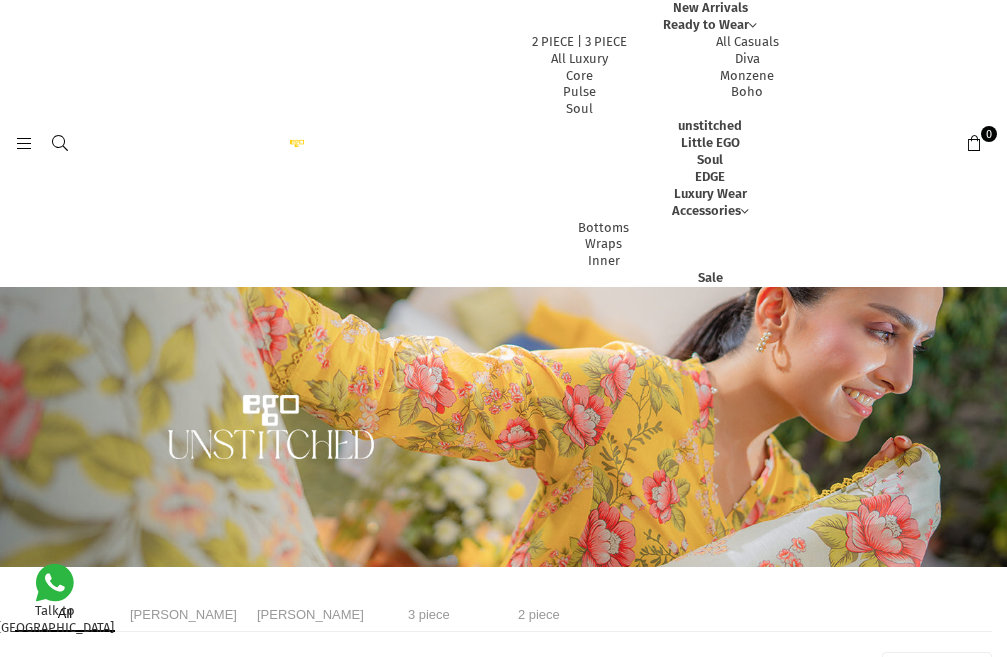 select on "******" 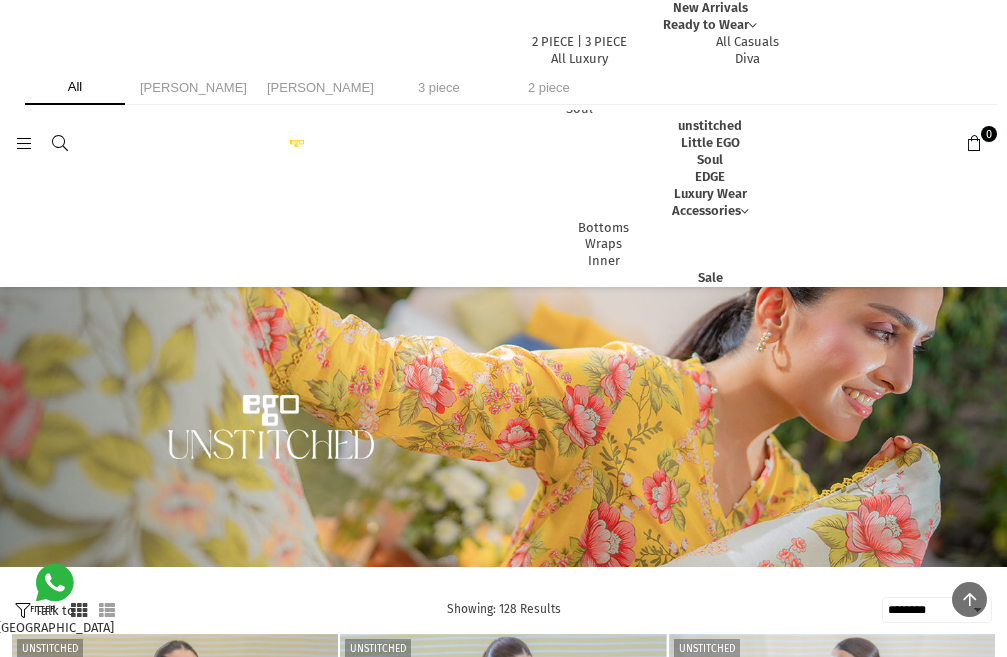 scroll, scrollTop: 687, scrollLeft: 0, axis: vertical 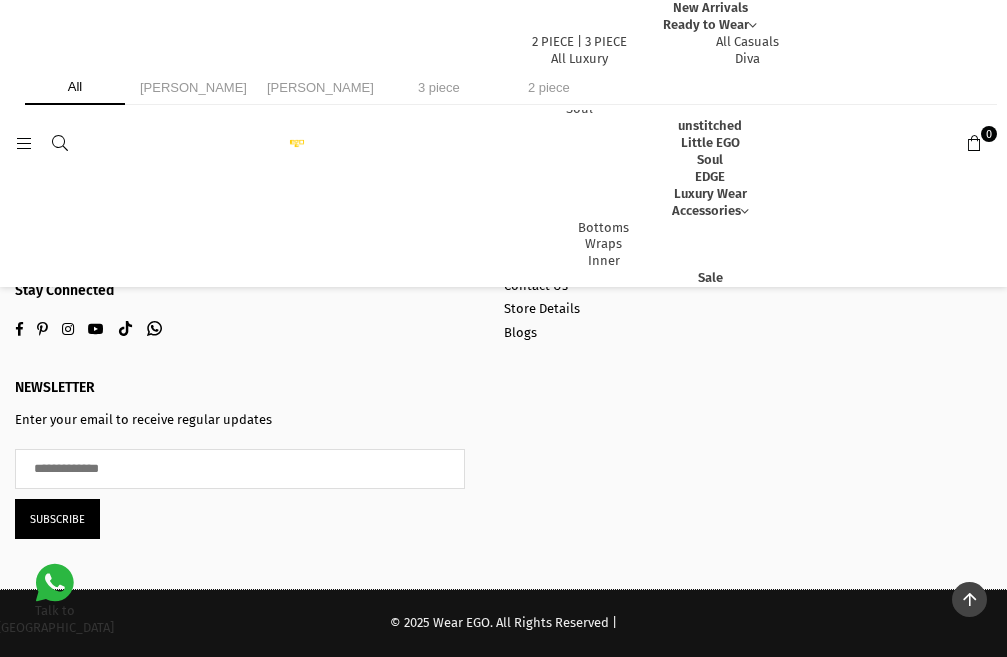 drag, startPoint x: 124, startPoint y: 395, endPoint x: 116, endPoint y: 407, distance: 14.422205 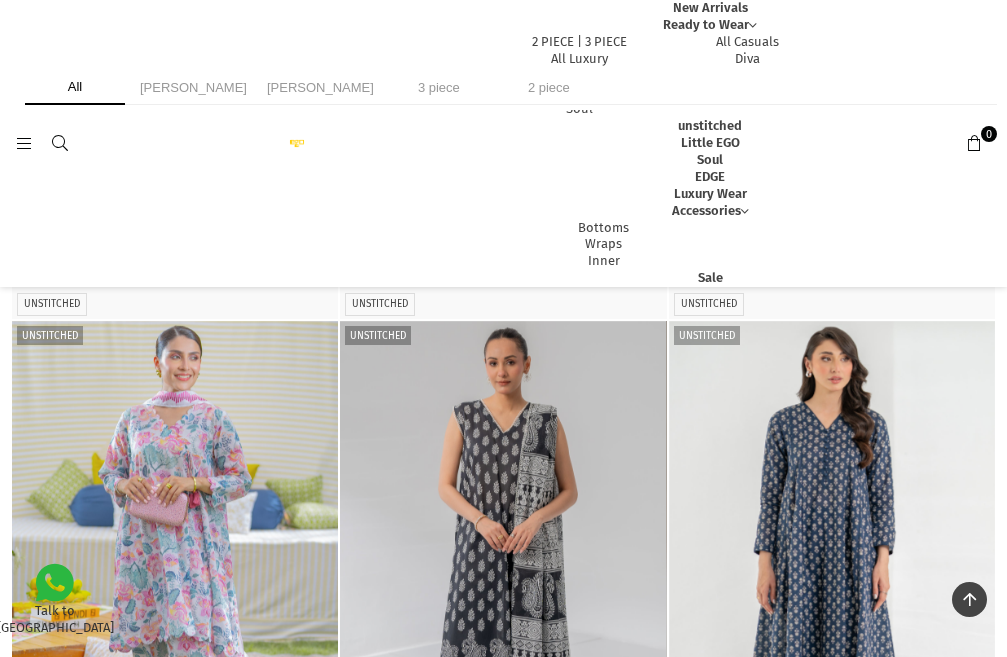 scroll, scrollTop: 887, scrollLeft: 0, axis: vertical 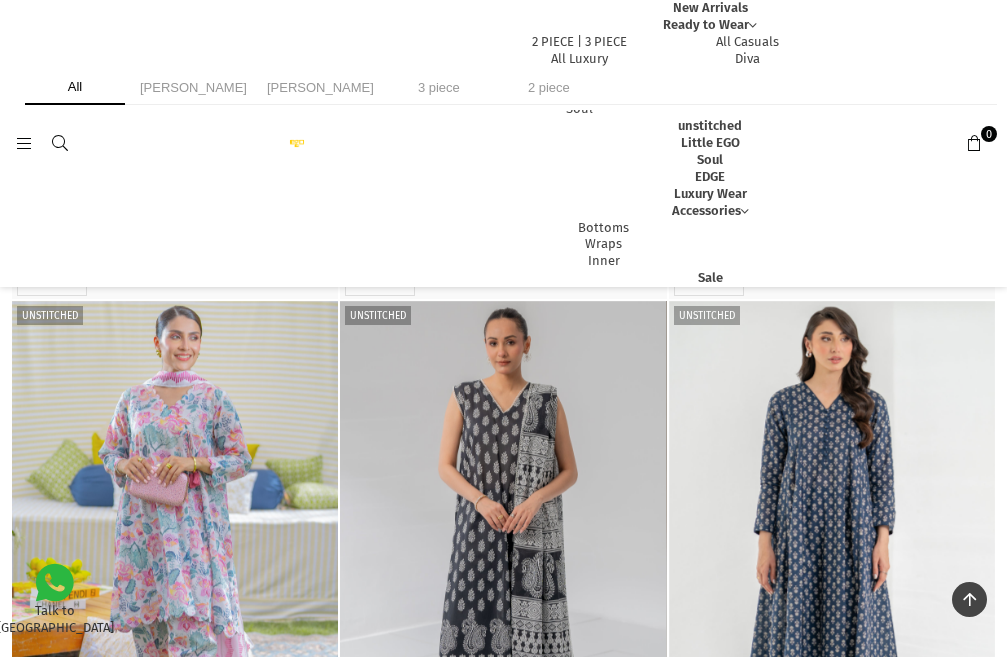 click at bounding box center [175, 545] 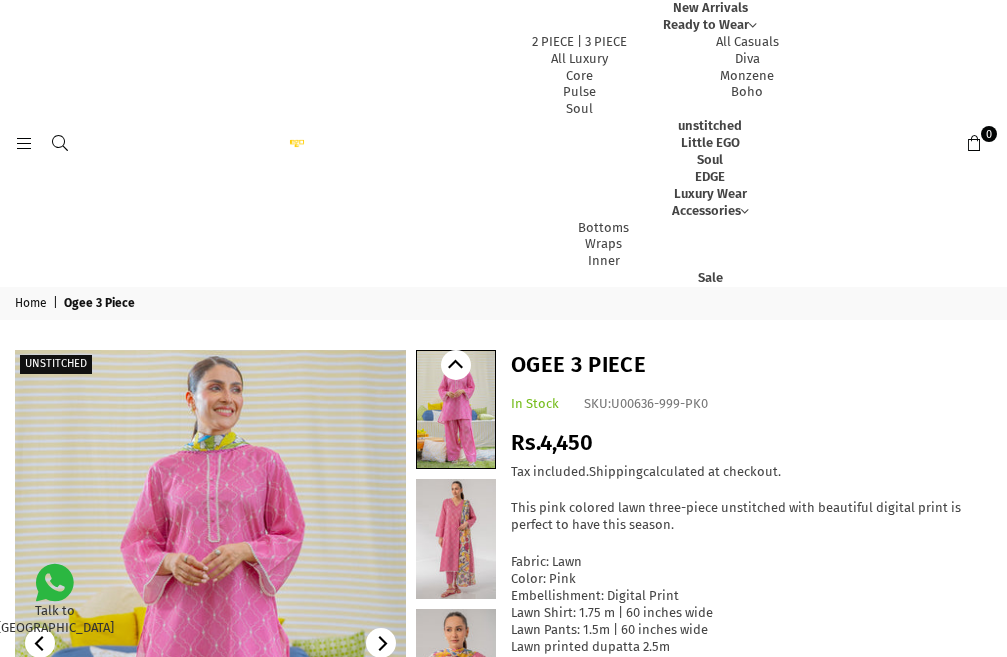 scroll, scrollTop: 0, scrollLeft: 0, axis: both 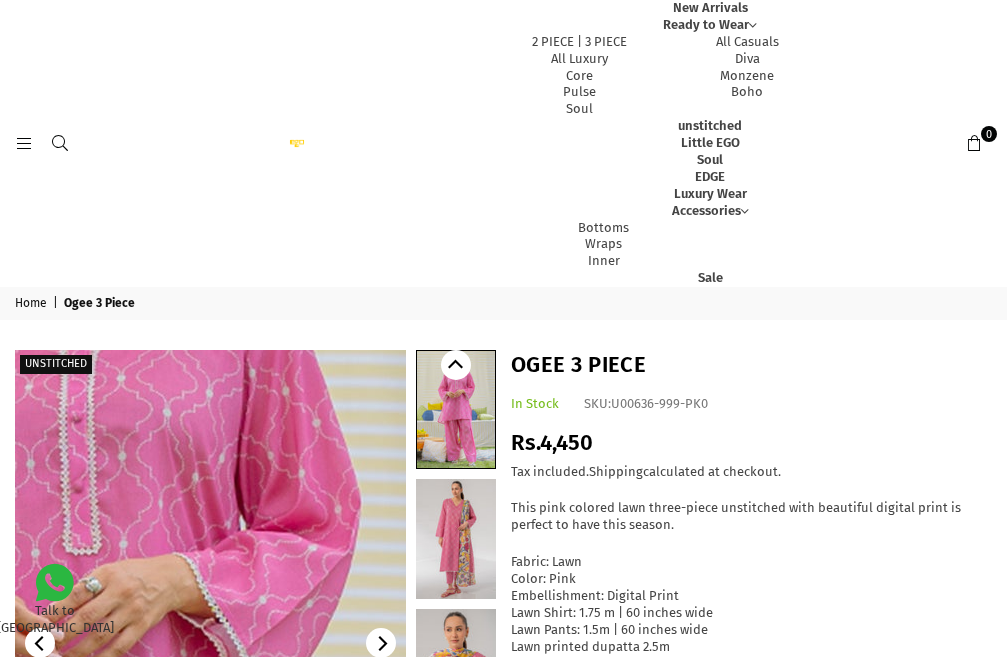 click at bounding box center (71, 865) 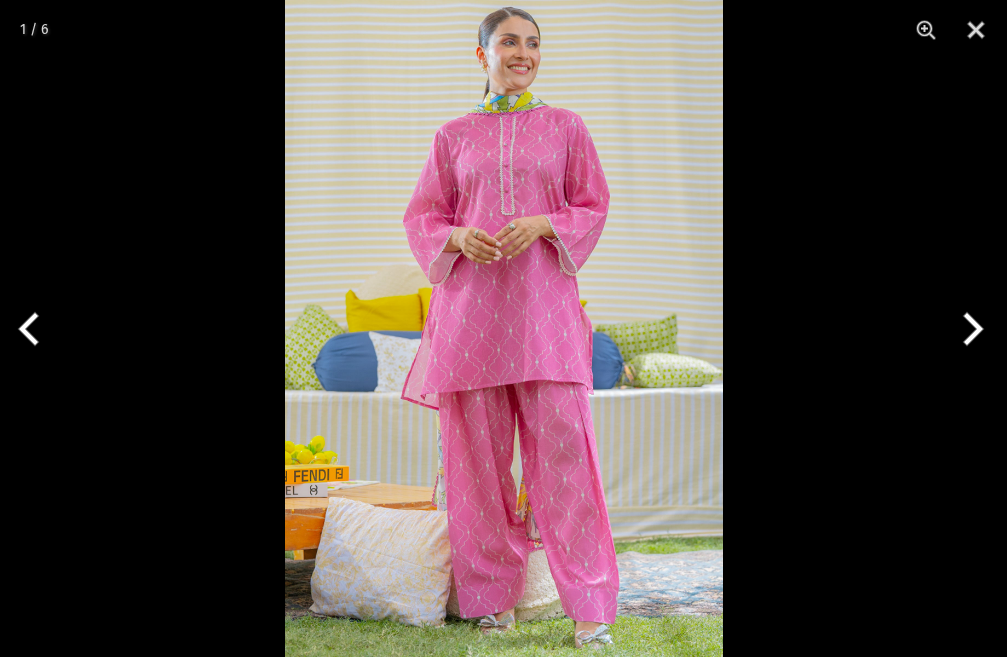 click at bounding box center (969, 329) 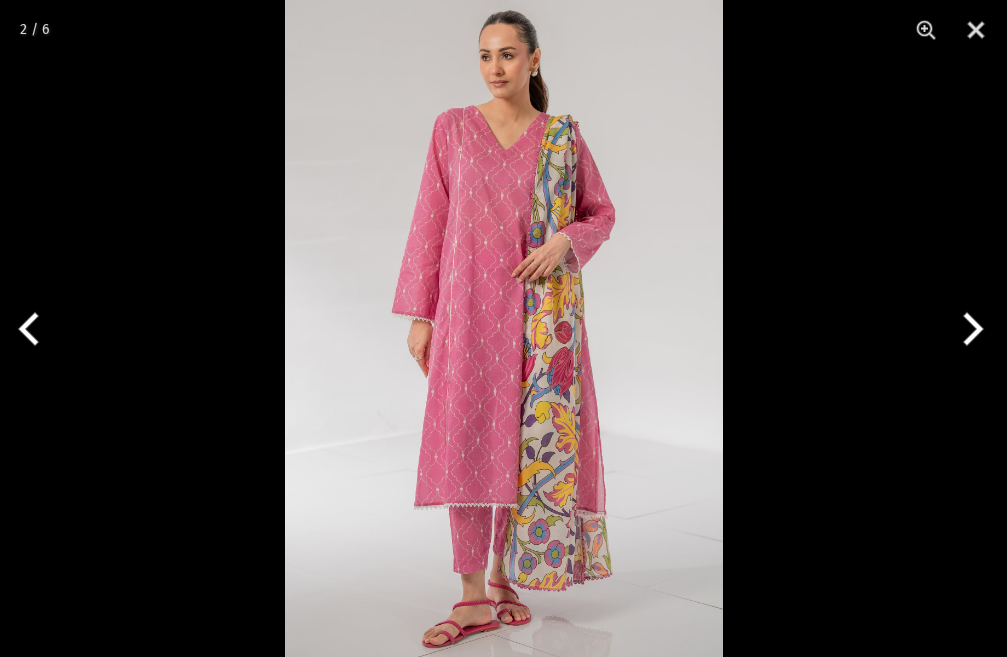 click at bounding box center [969, 329] 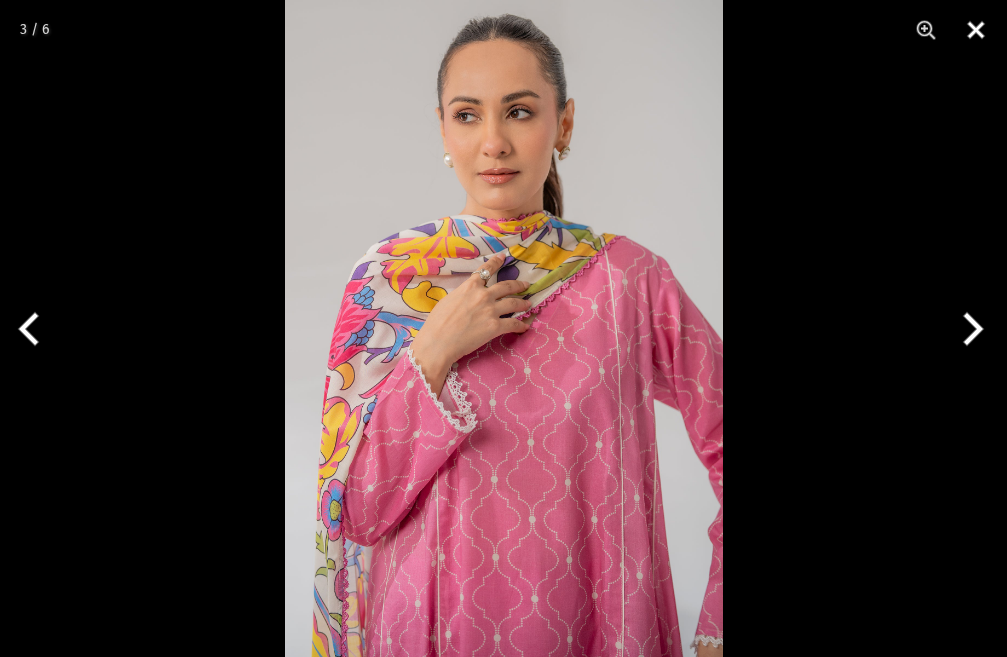 click at bounding box center (976, 30) 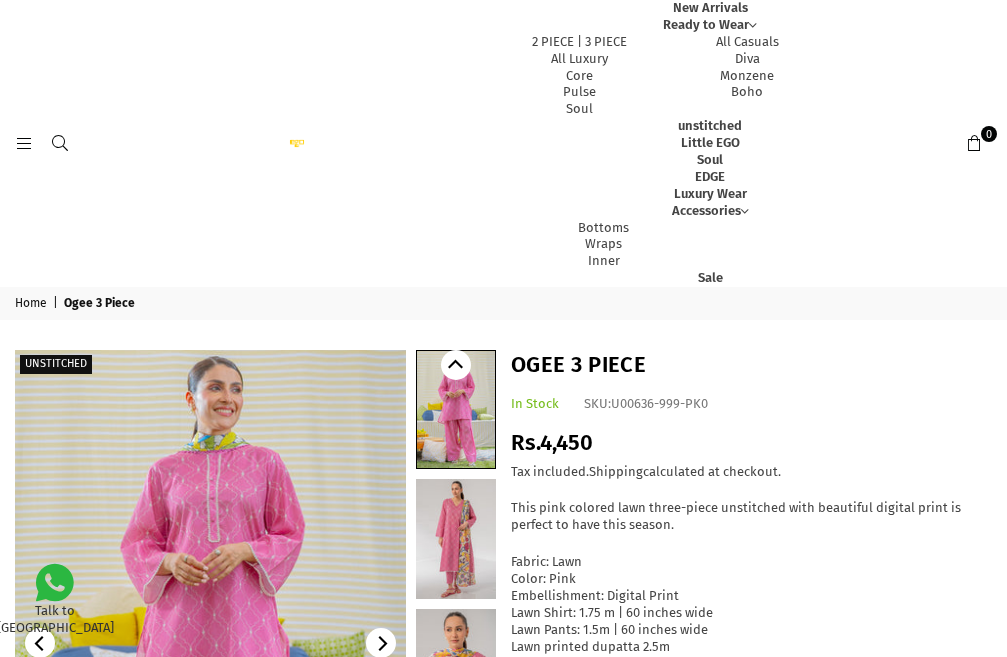 click on "Home | Ogee 3 Piece
Unstitched      Share:" at bounding box center [503, 645] 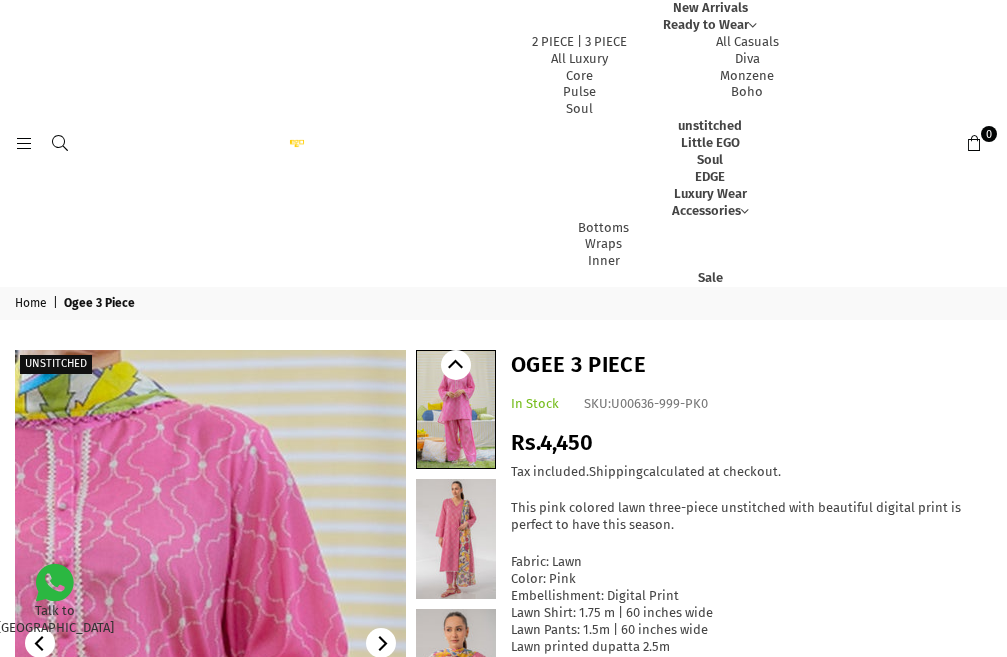 click at bounding box center (58, 1010) 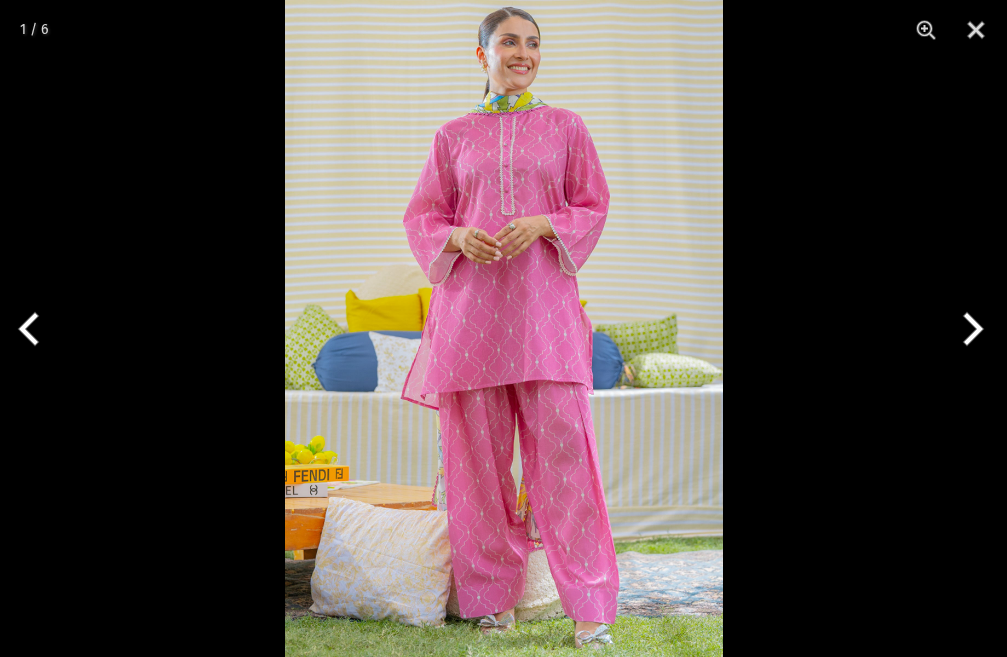 click at bounding box center (969, 329) 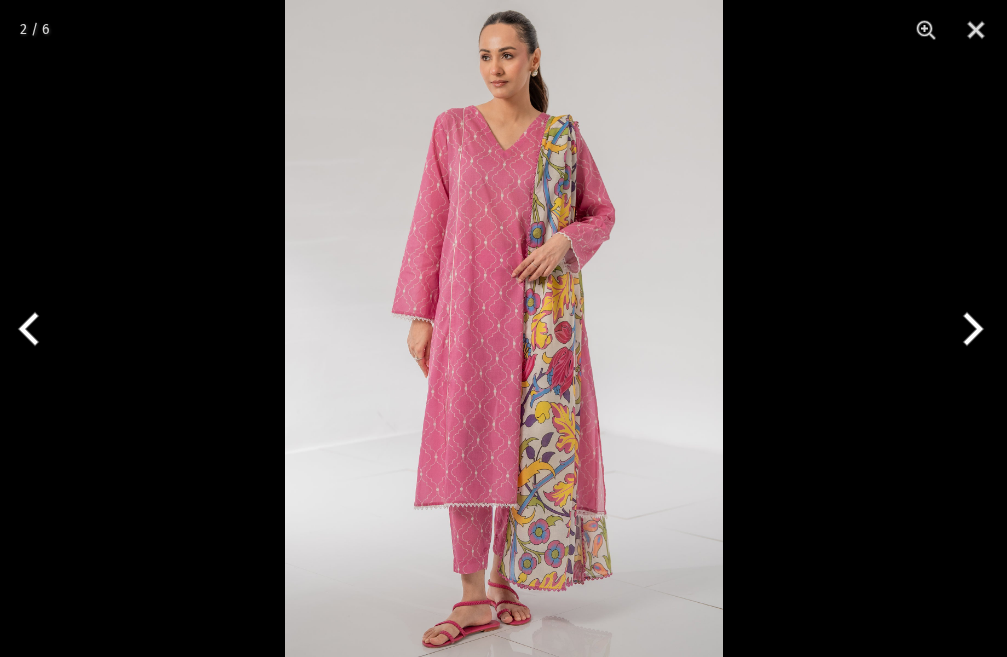 click at bounding box center (504, 328) 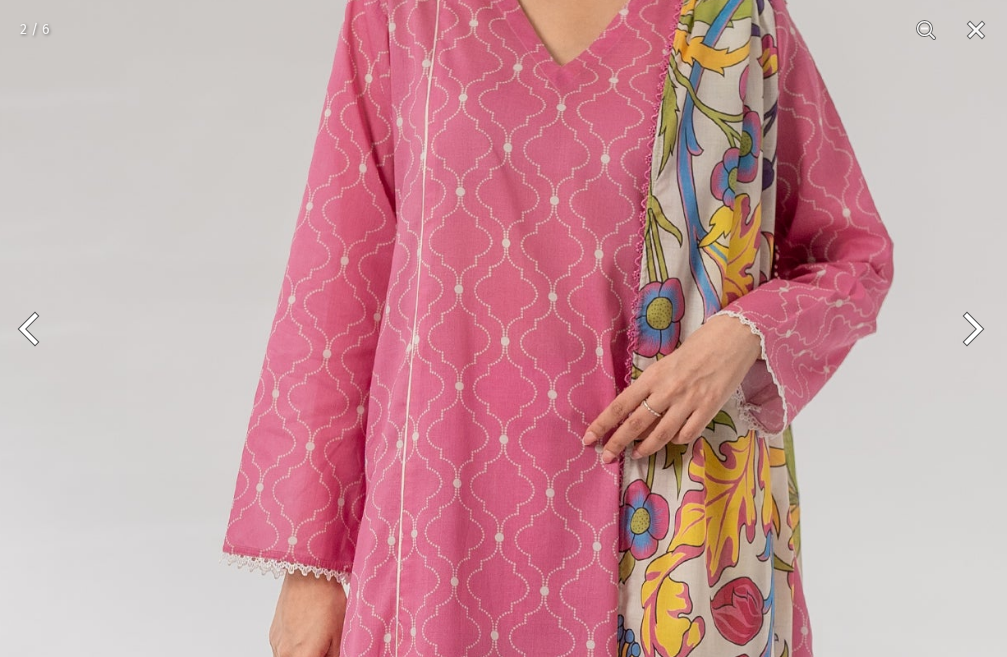 click at bounding box center (969, 329) 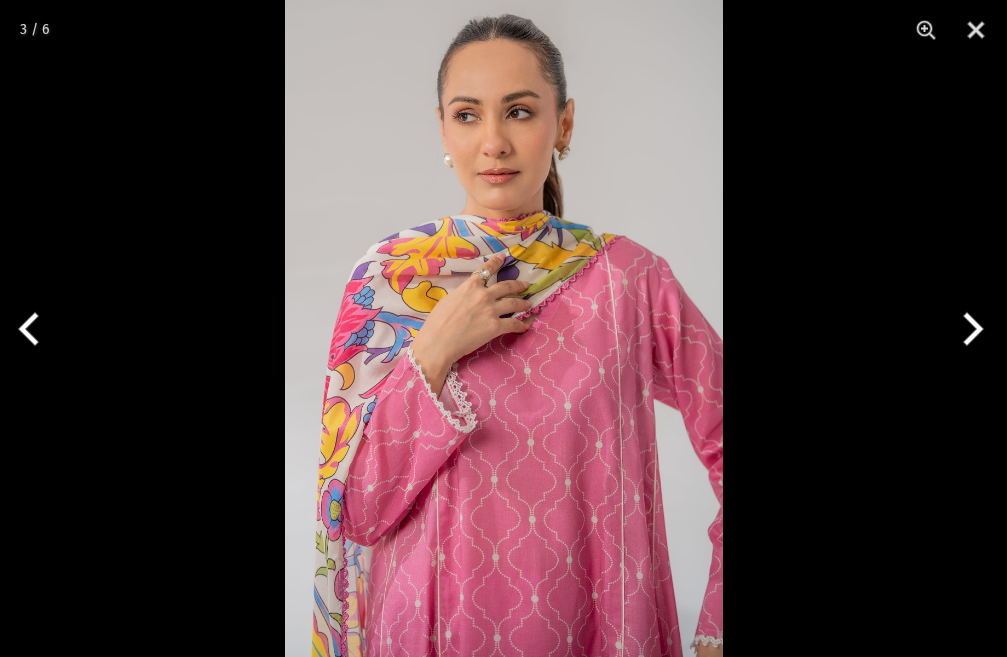 click at bounding box center (504, 328) 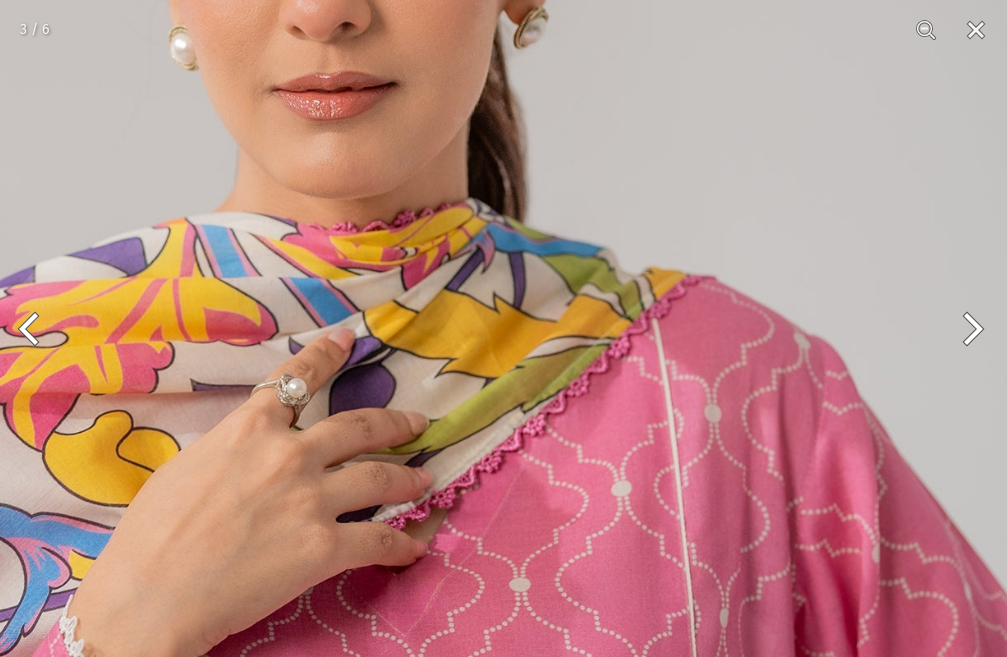 click at bounding box center (969, 329) 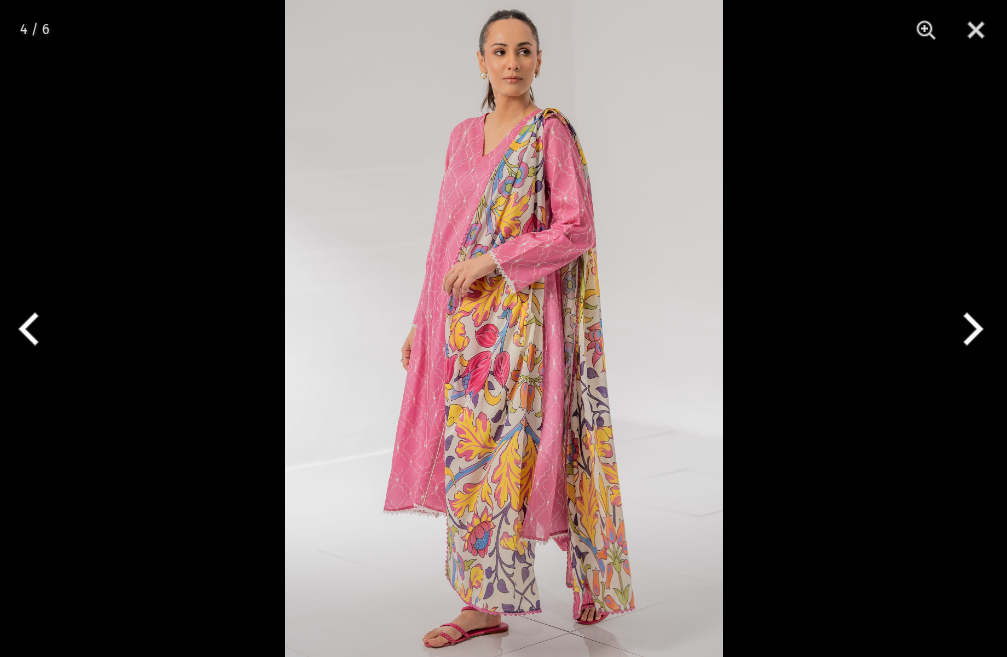 click at bounding box center (504, 328) 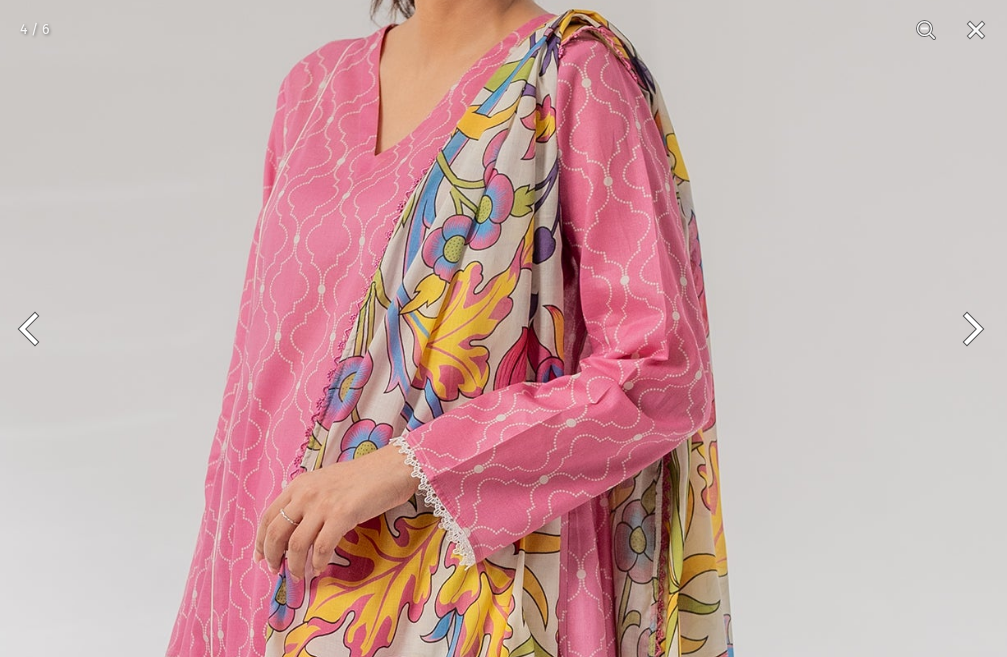 click at bounding box center [969, 329] 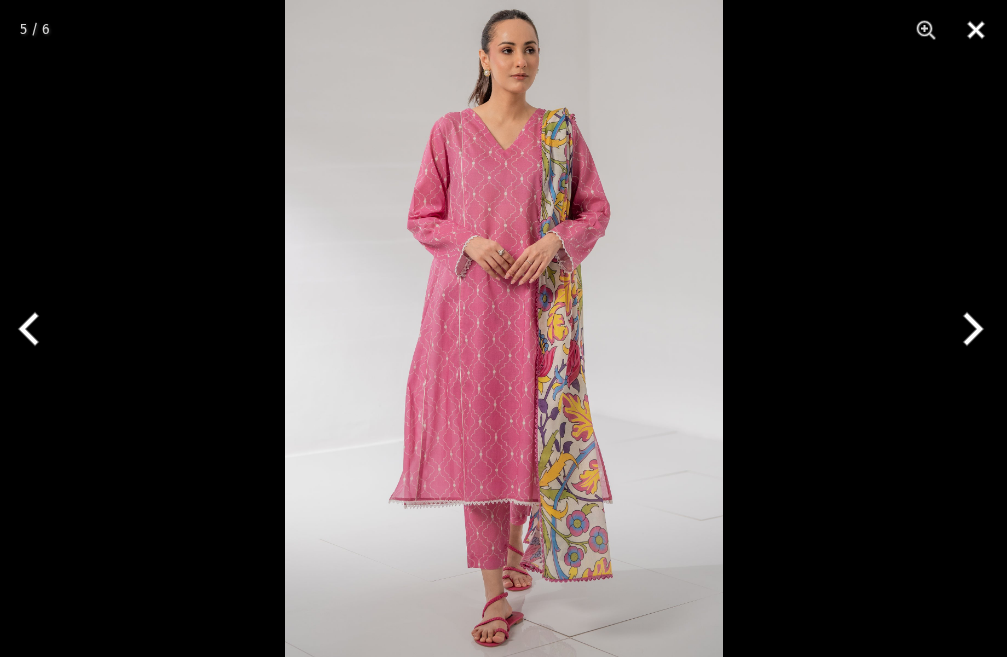 click at bounding box center (976, 30) 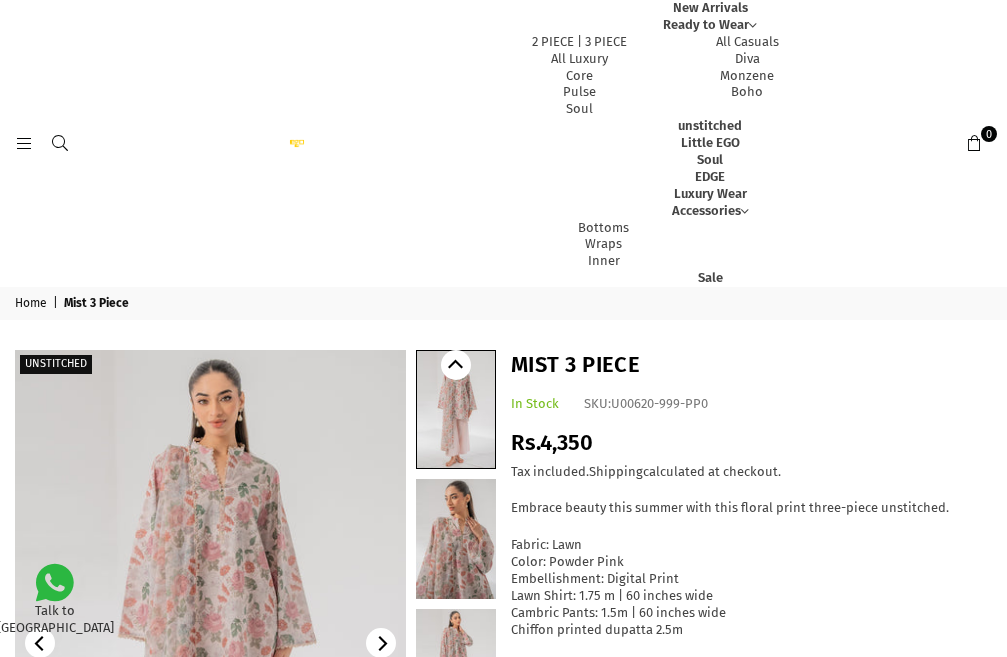 scroll, scrollTop: 0, scrollLeft: 0, axis: both 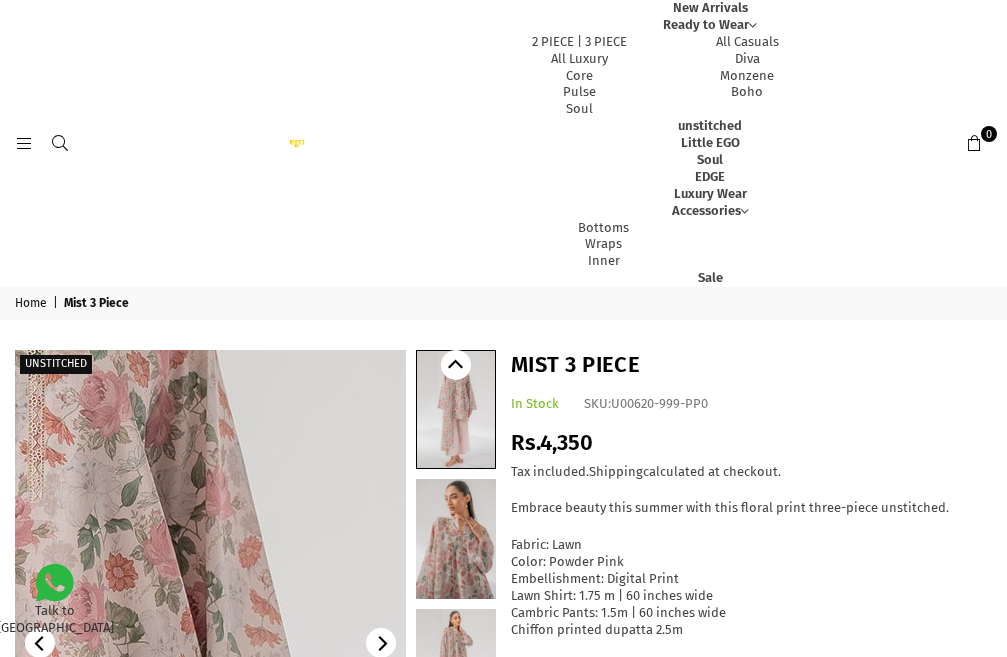 click at bounding box center [1, 807] 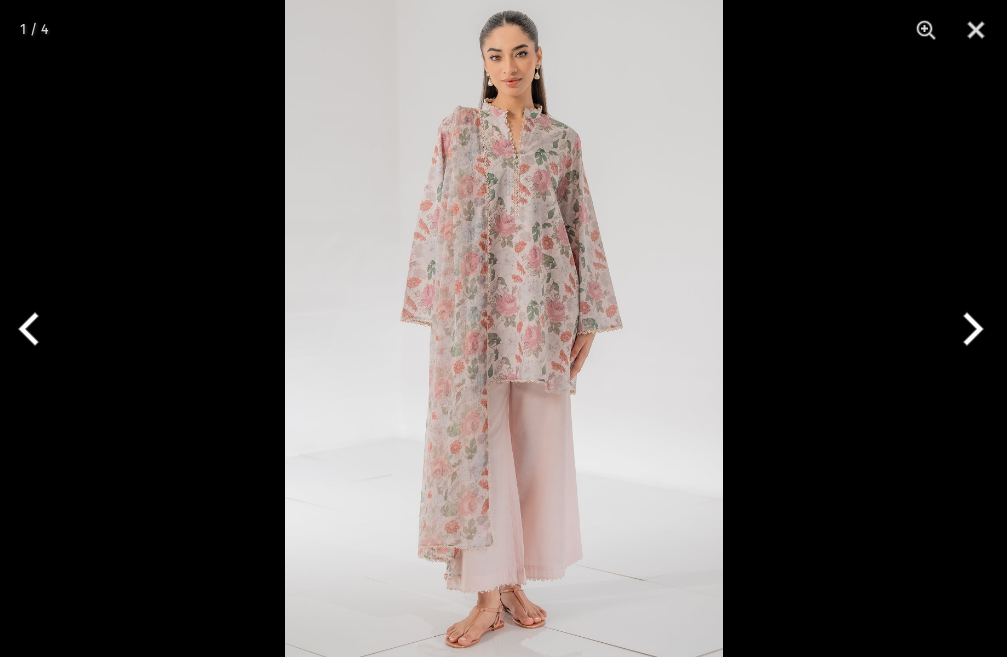 click at bounding box center (504, 328) 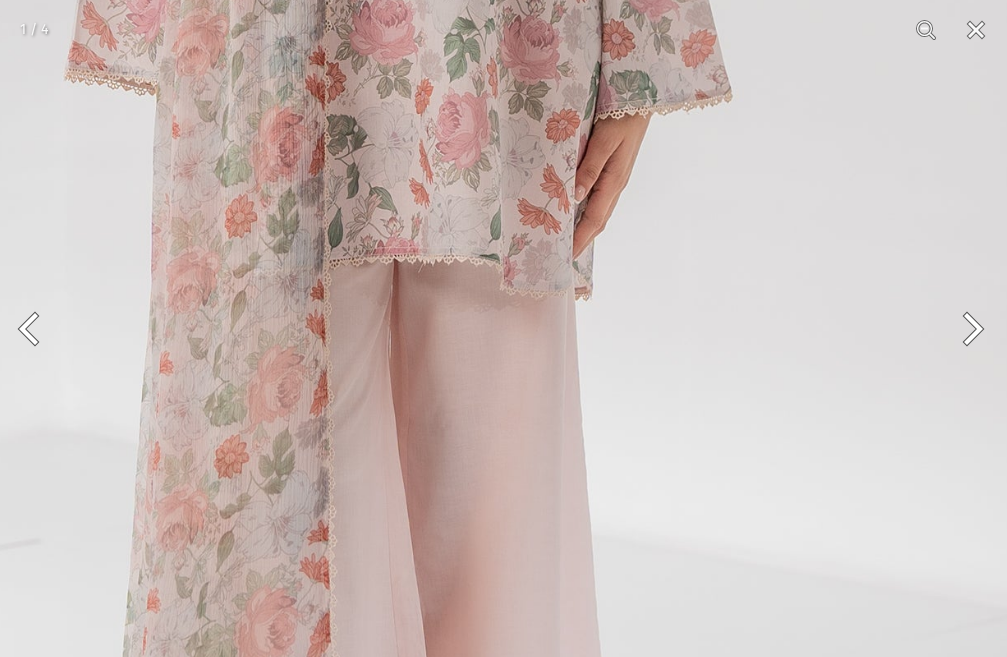 click at bounding box center [376, 101] 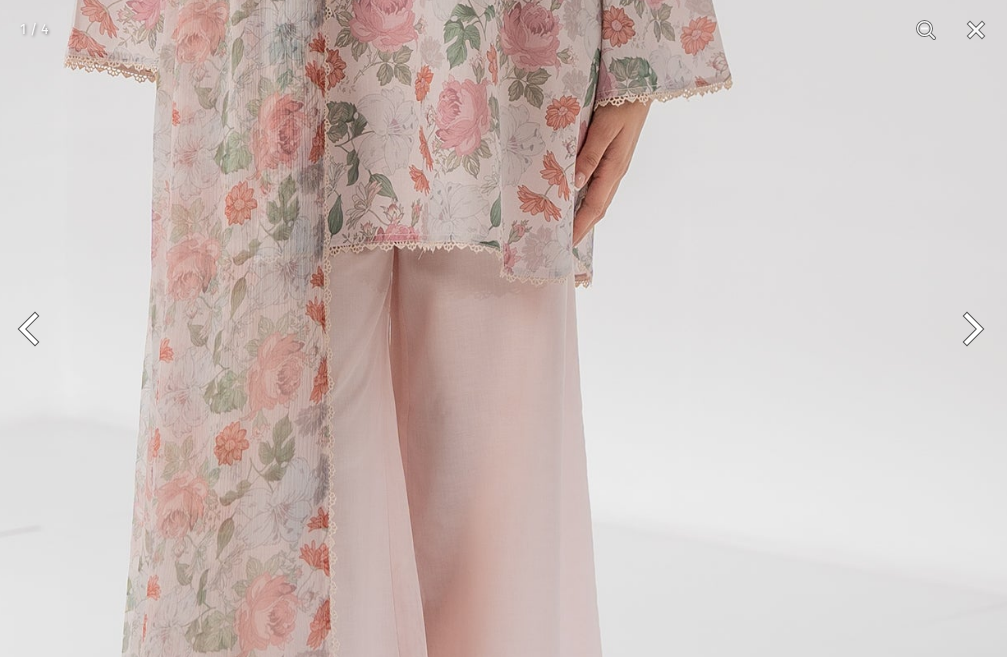 click at bounding box center [969, 329] 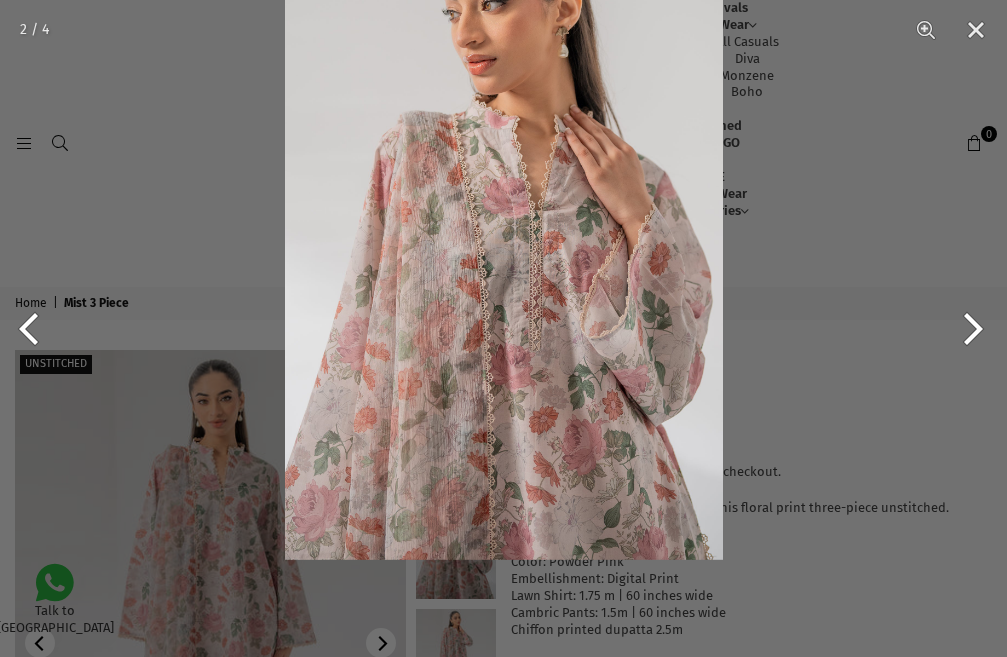 click at bounding box center [503, 328] 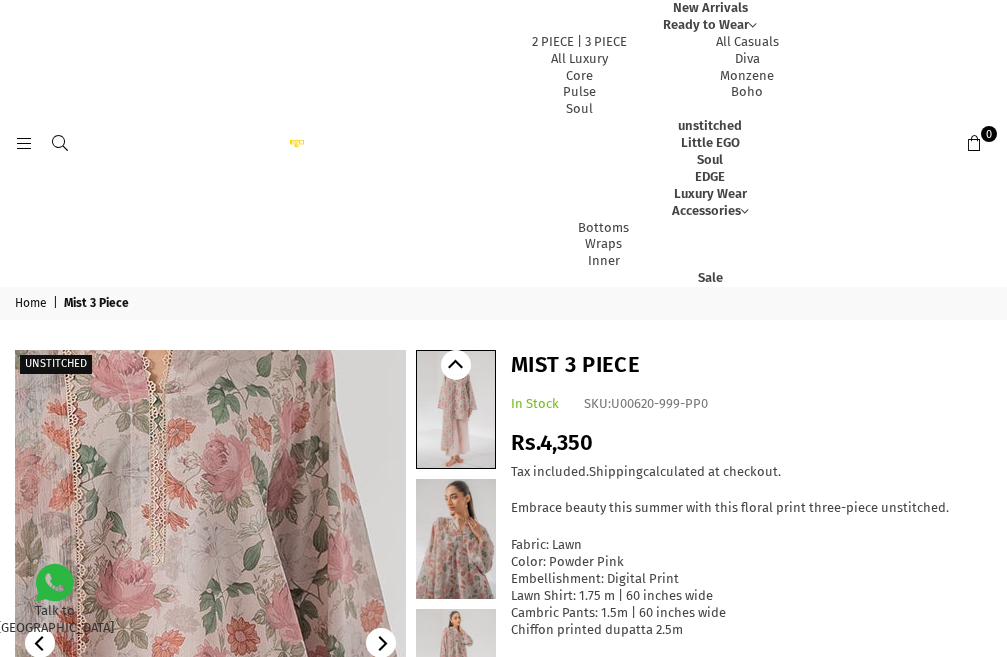 click at bounding box center [123, 871] 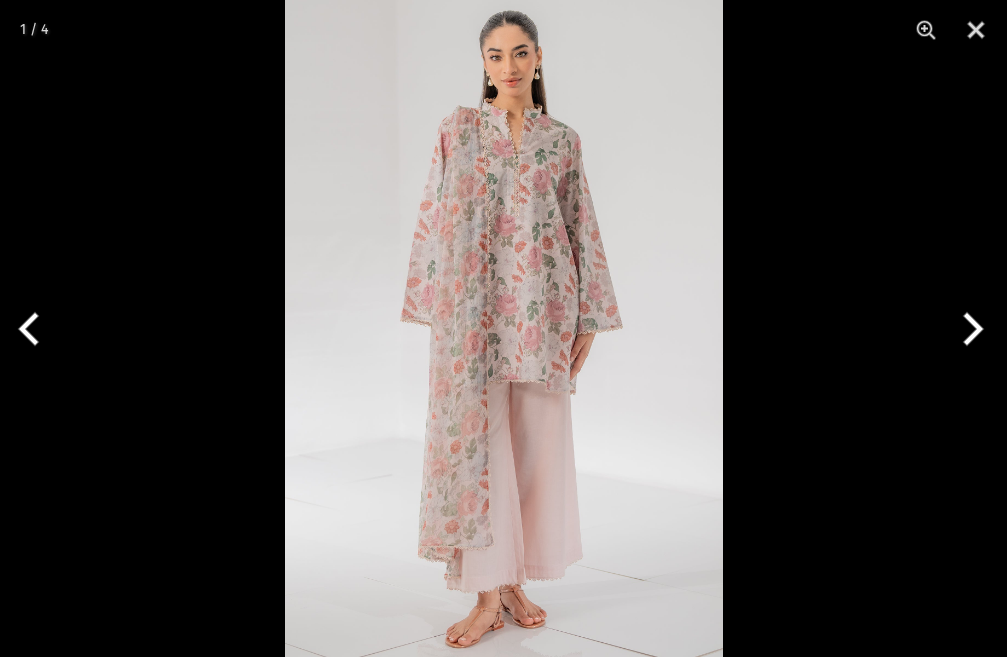 click at bounding box center [504, 328] 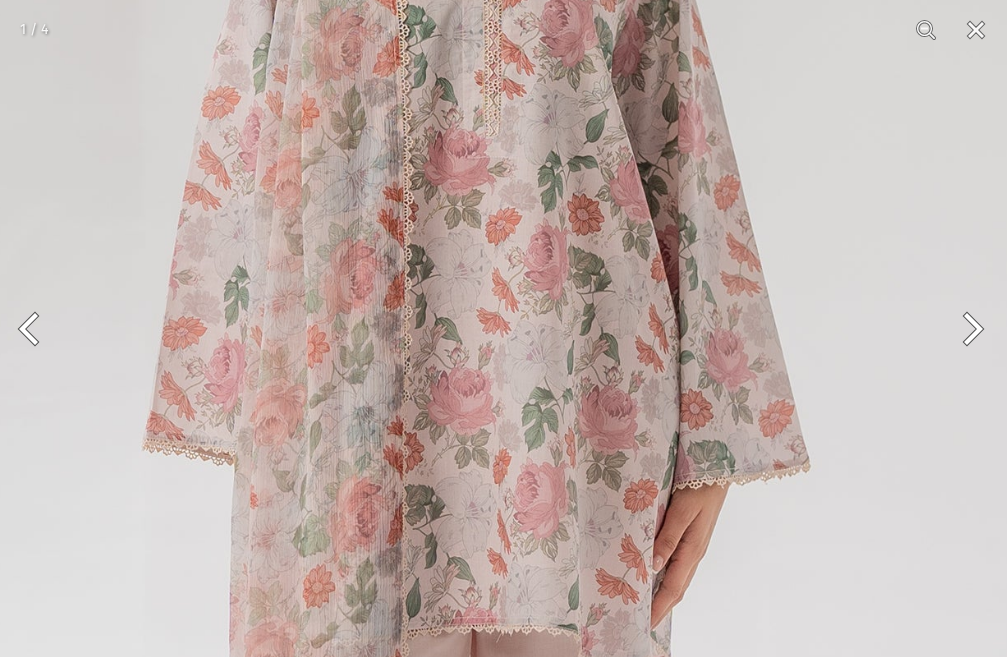 click at bounding box center [969, 329] 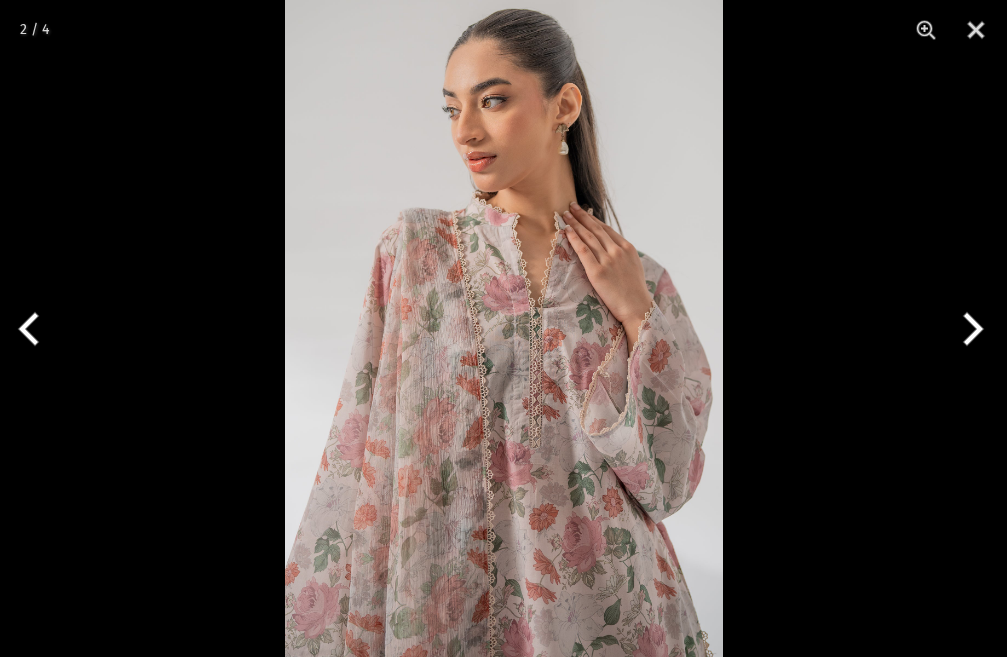 click at bounding box center (504, 328) 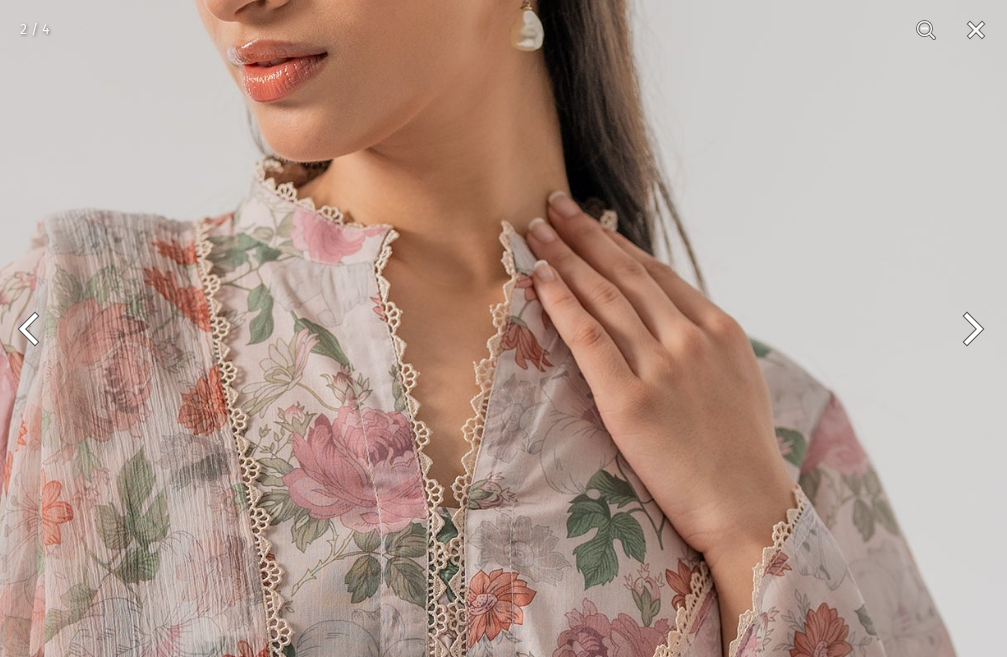 click at bounding box center [969, 329] 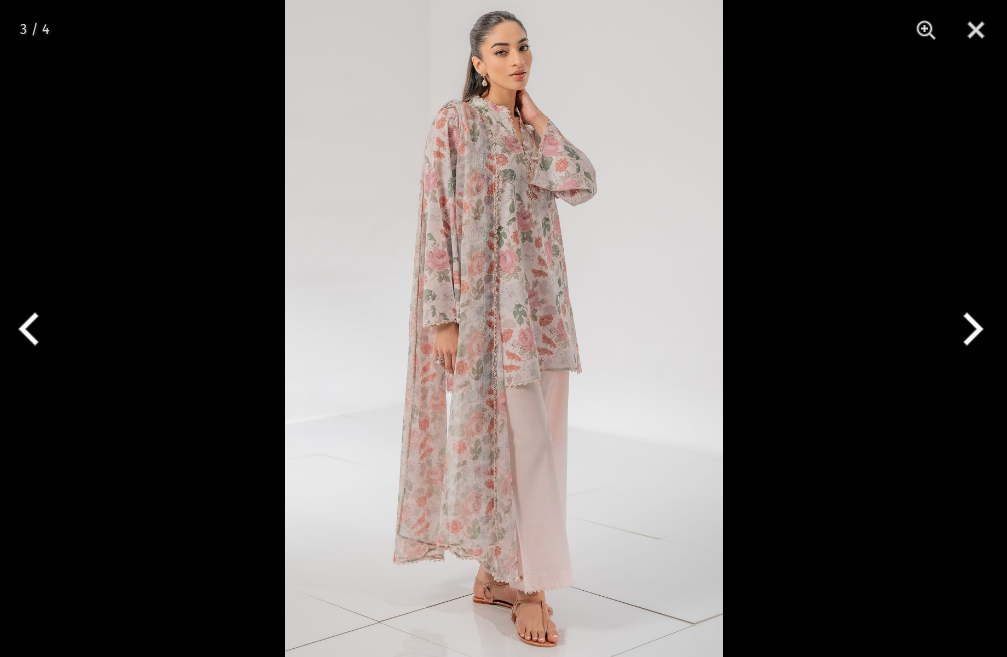 click at bounding box center [969, 329] 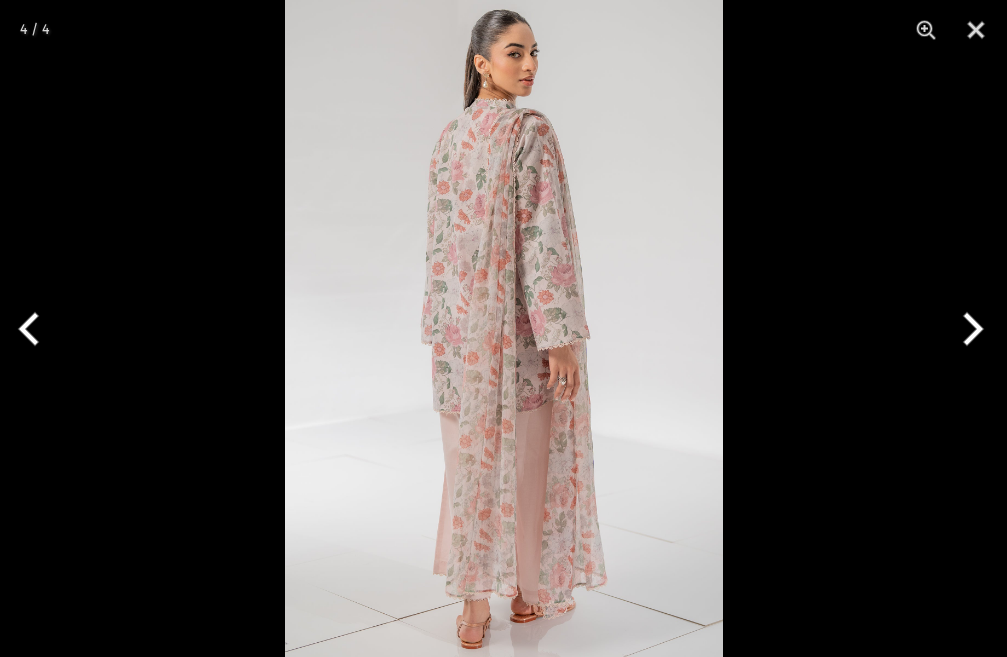 click at bounding box center [969, 329] 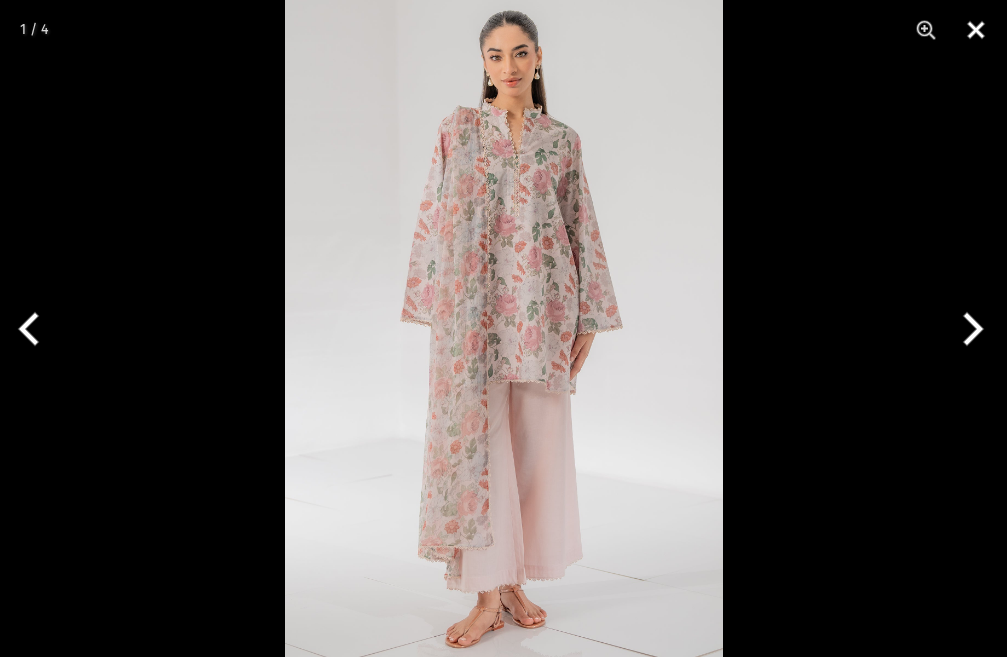click at bounding box center (976, 30) 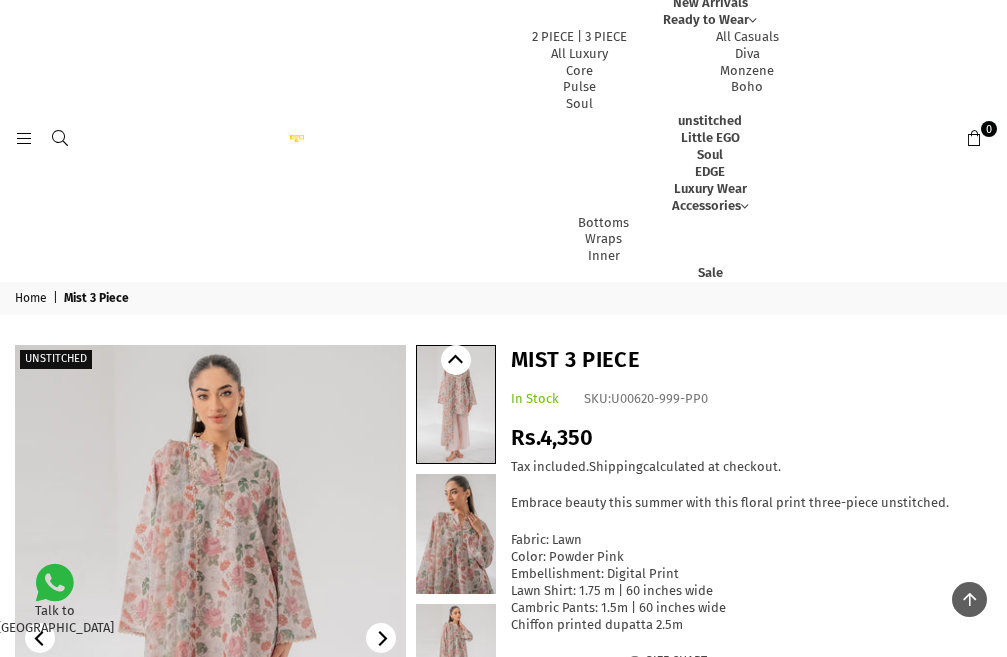 scroll, scrollTop: 0, scrollLeft: 0, axis: both 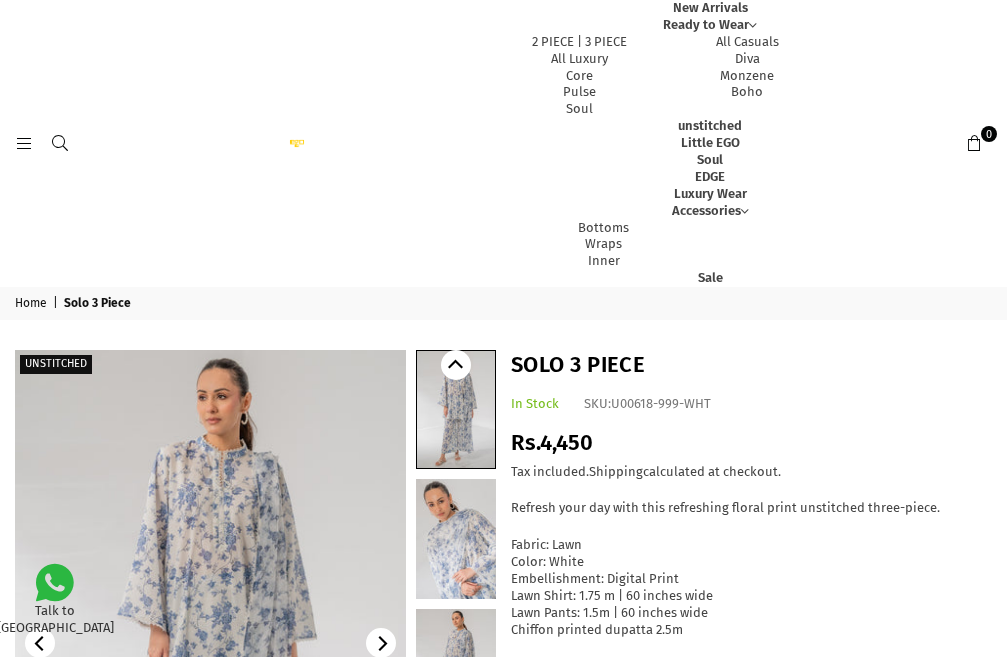click at bounding box center [210, 643] 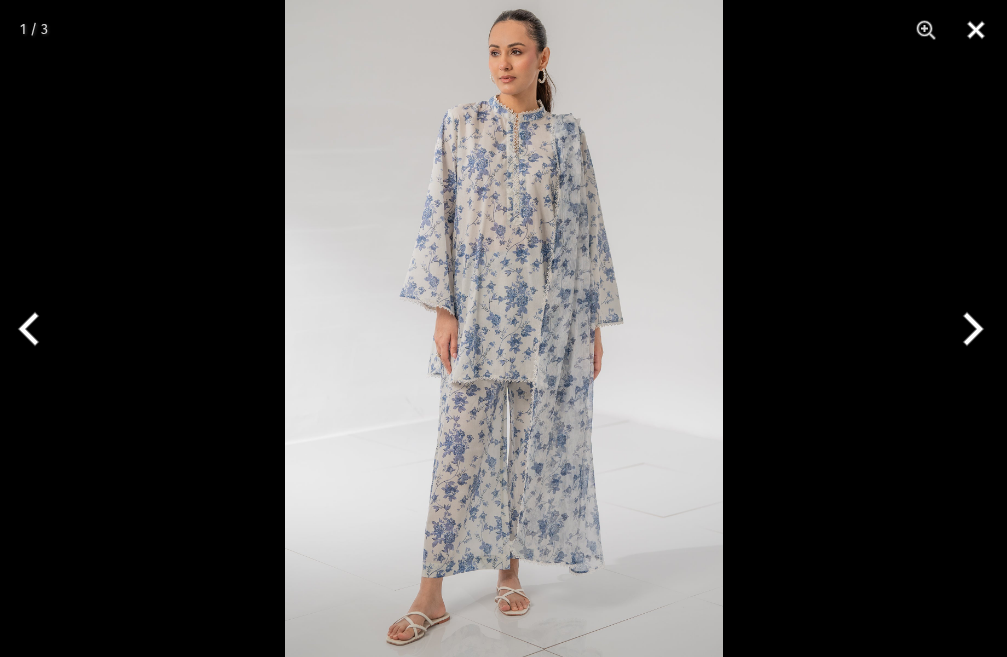 click at bounding box center (976, 30) 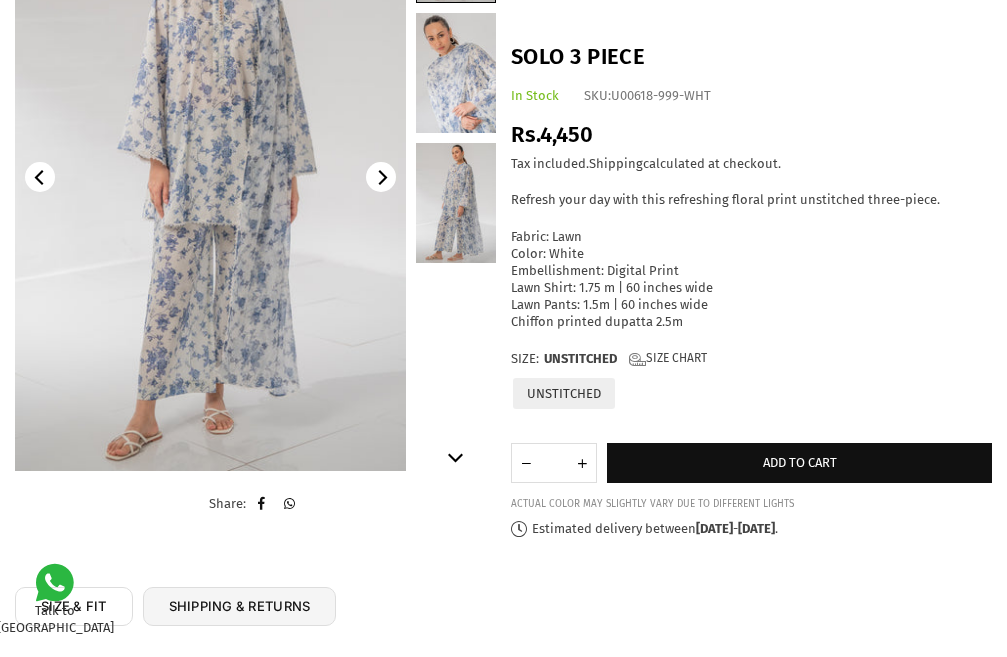 scroll, scrollTop: 487, scrollLeft: 0, axis: vertical 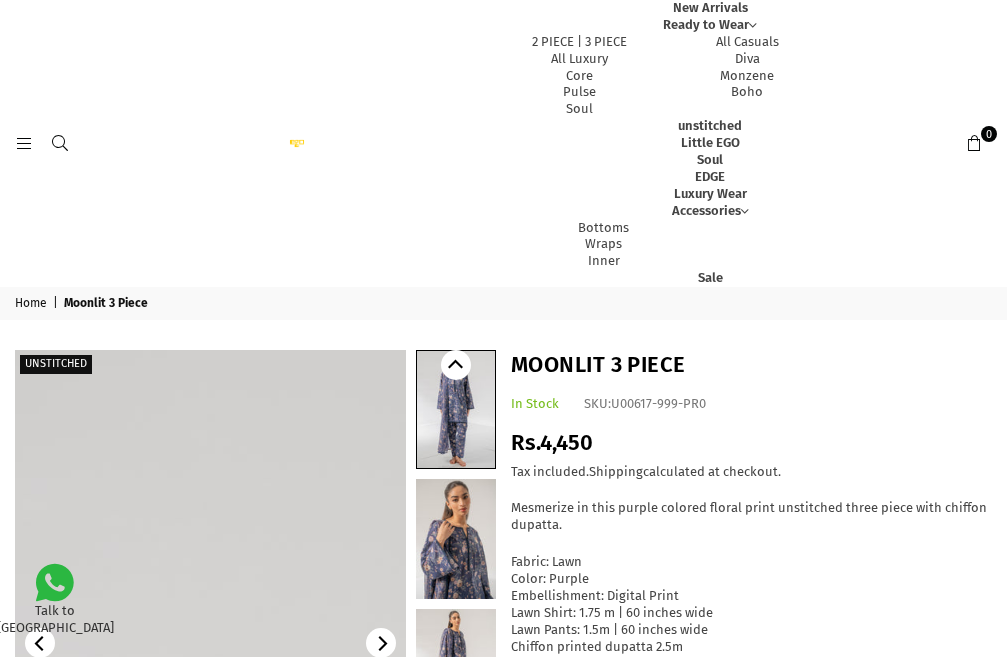 click at bounding box center [615, 1250] 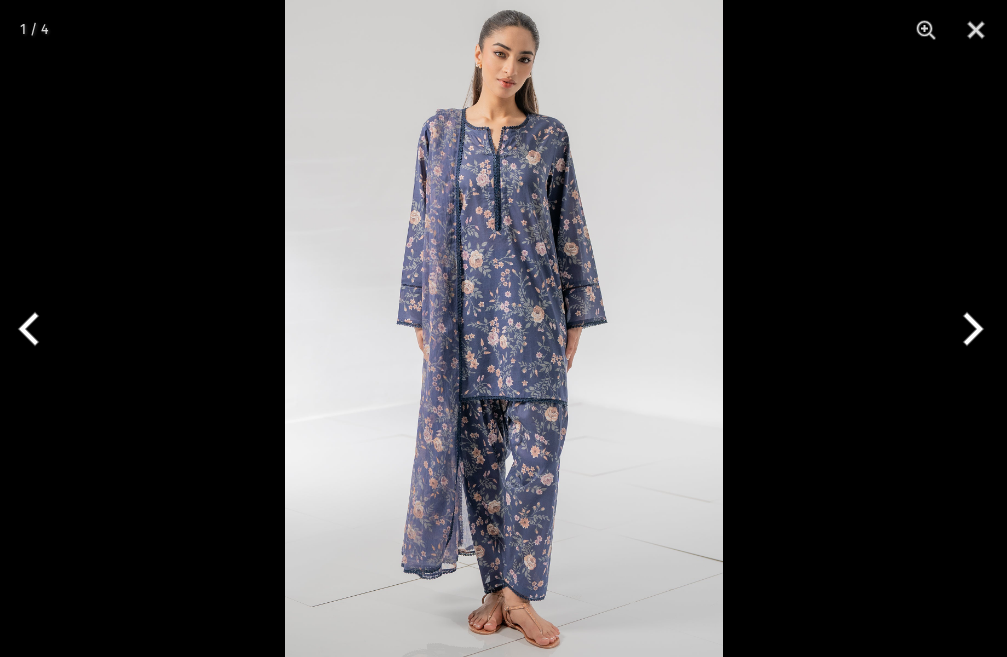 click at bounding box center (969, 329) 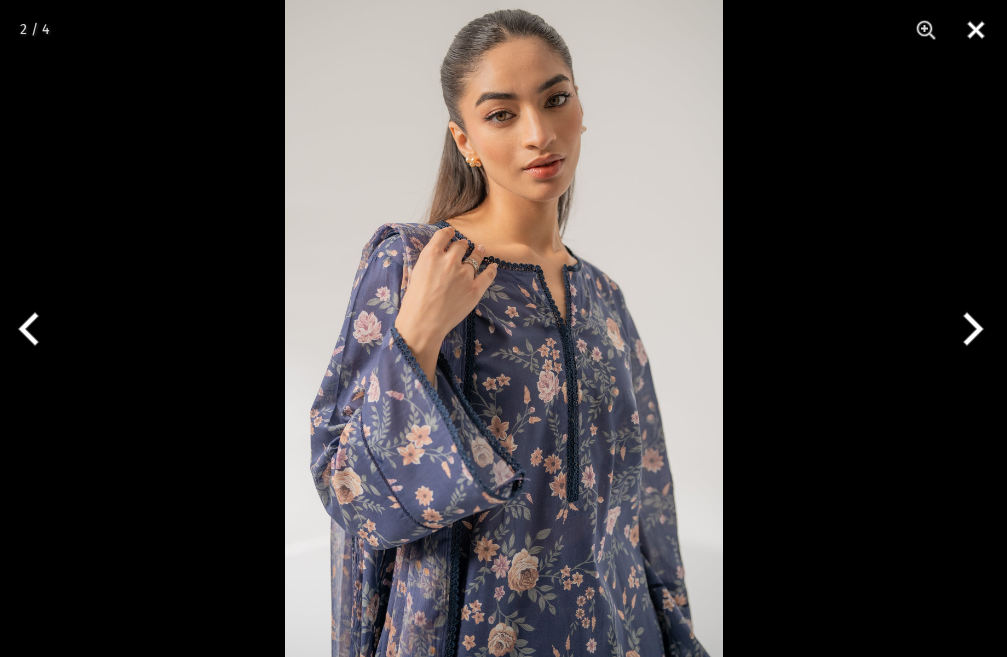 click at bounding box center (976, 30) 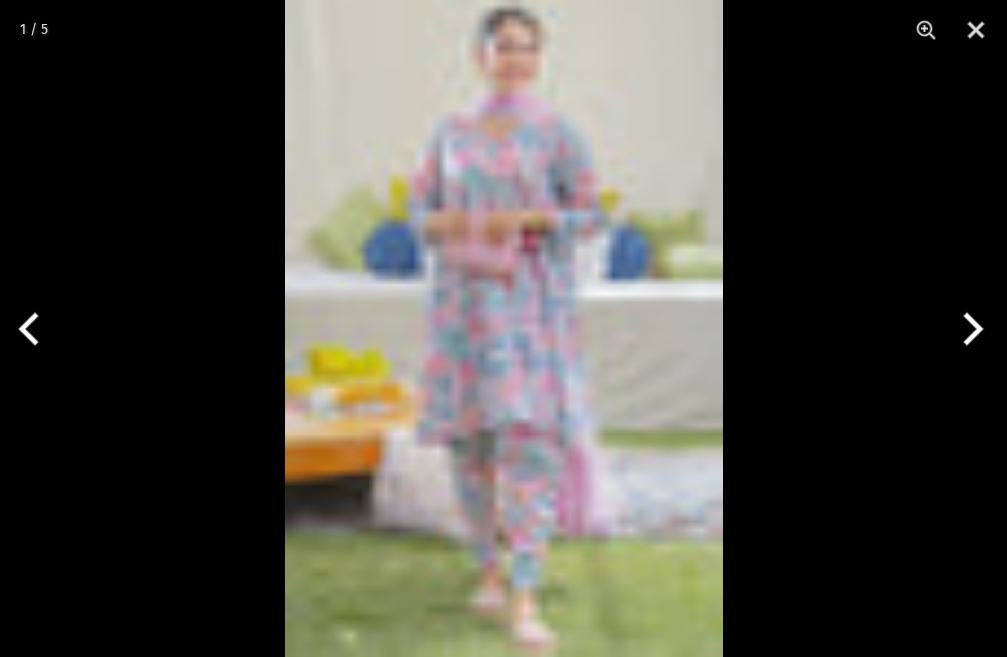 scroll, scrollTop: 0, scrollLeft: 0, axis: both 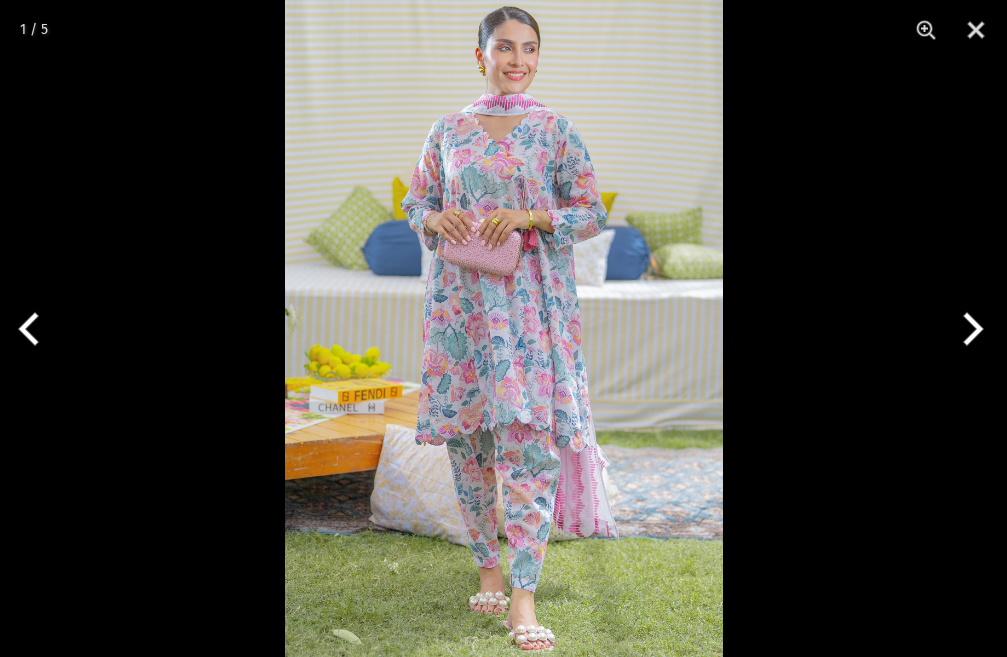 click at bounding box center [969, 329] 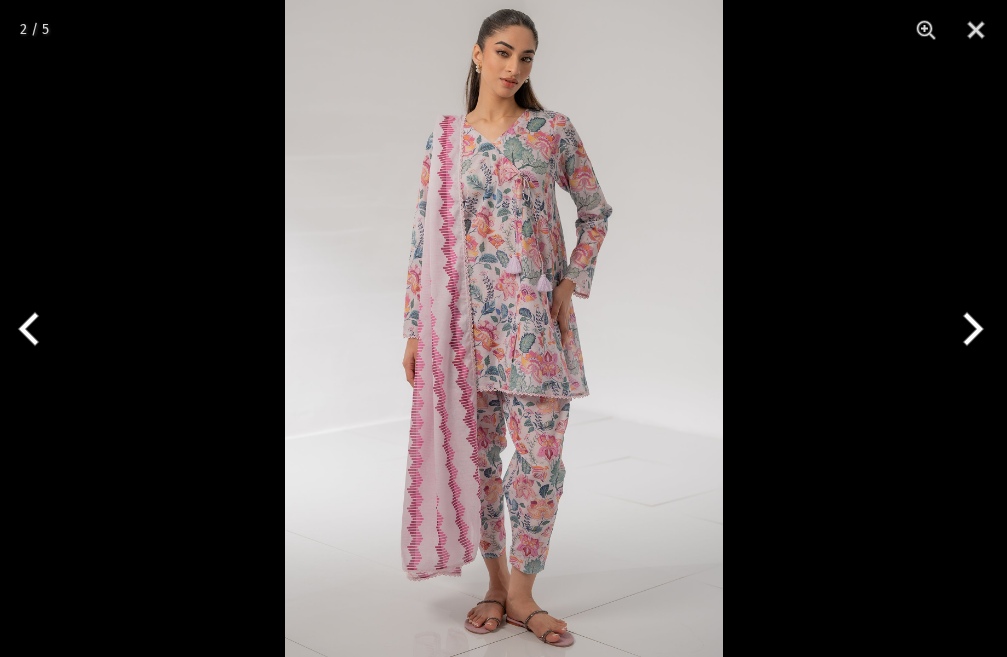 click at bounding box center [969, 329] 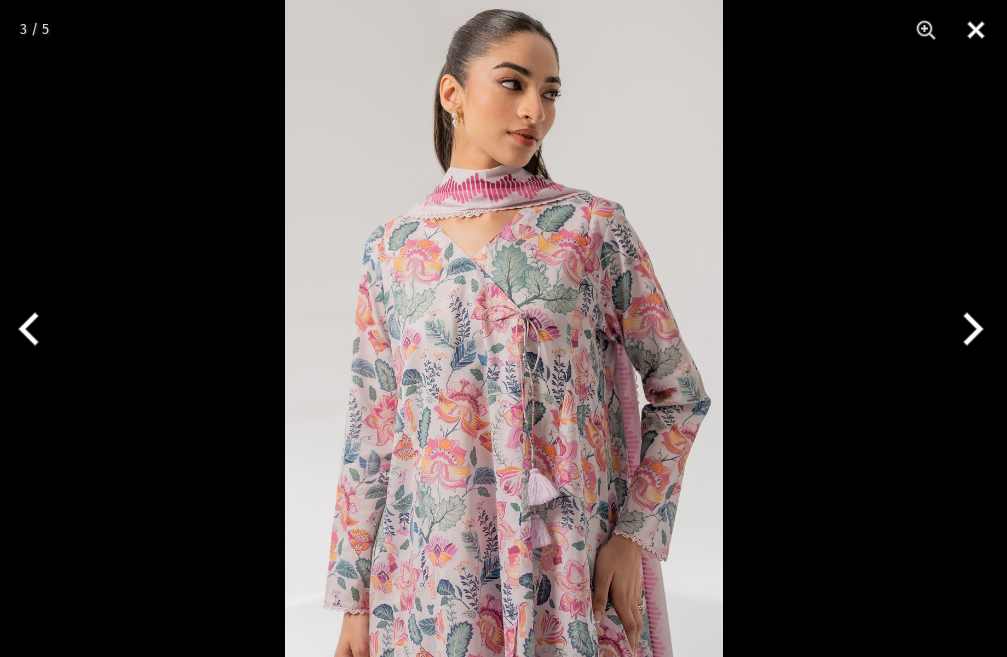 click at bounding box center (976, 30) 